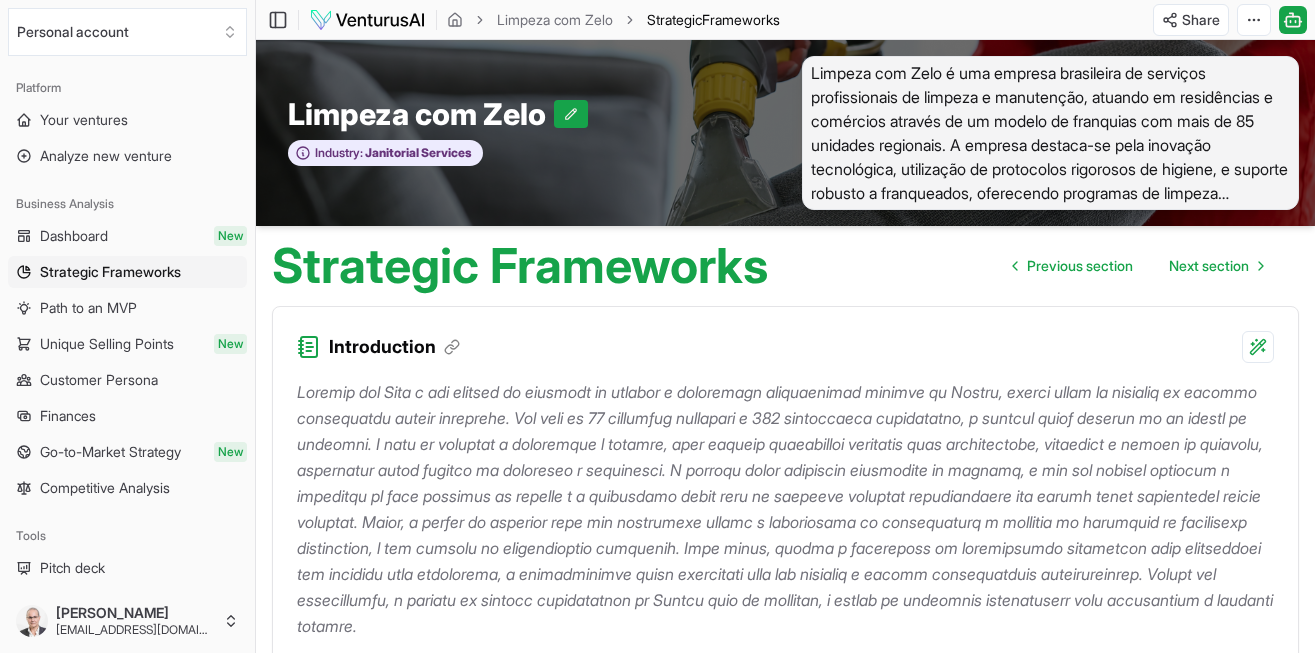 scroll, scrollTop: 1827, scrollLeft: 0, axis: vertical 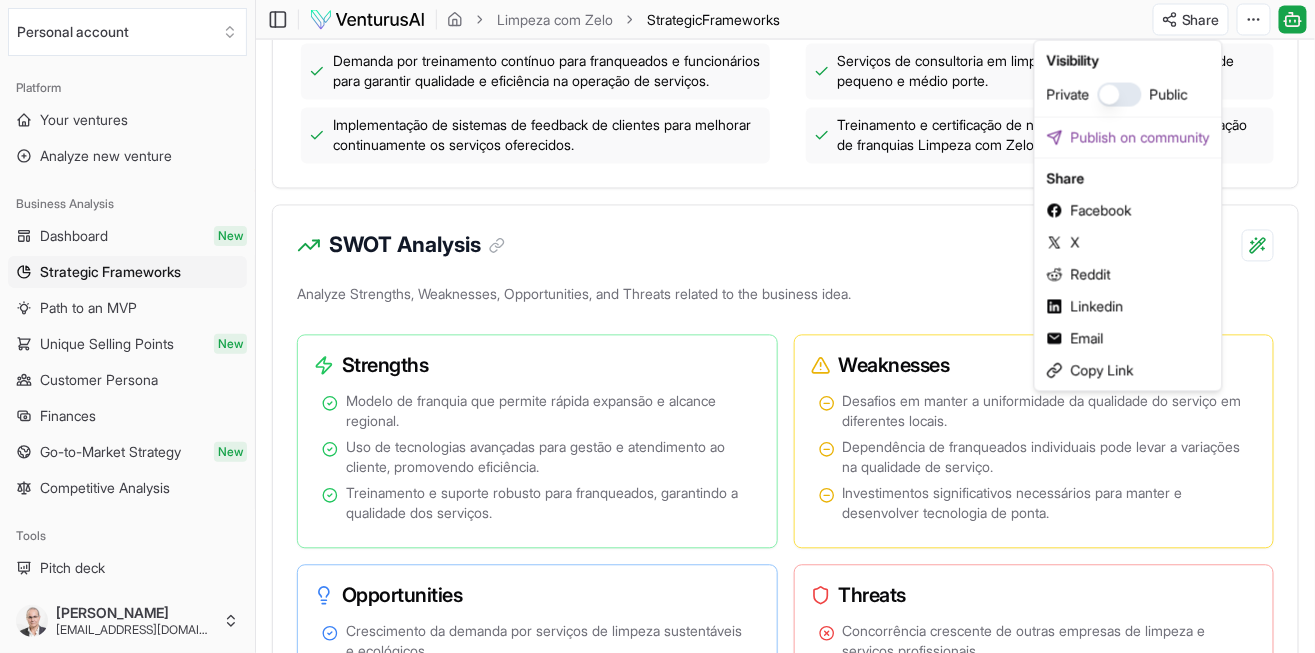 click on "We value your privacy We use cookies to enhance your browsing experience, serve personalized ads or content, and analyze our traffic. By clicking "Accept All", you consent to our use of cookies. Customize    Accept All Customize Consent Preferences   We use cookies to help you navigate efficiently and perform certain functions. You will find detailed information about all cookies under each consent category below. The cookies that are categorized as "Necessary" are stored on your browser as they are essential for enabling the basic functionalities of the site. ...  Show more Necessary Always Active Necessary cookies are required to enable the basic features of this site, such as providing secure log-in or adjusting your consent preferences. These cookies do not store any personally identifiable data. Cookie cookieyes-consent Duration 1 year Description Cookie __cf_bm Duration 1 hour Description This cookie, set by Cloudflare, is used to support Cloudflare Bot Management.  Cookie _cfuvid Duration session lidc" at bounding box center (657, -822) 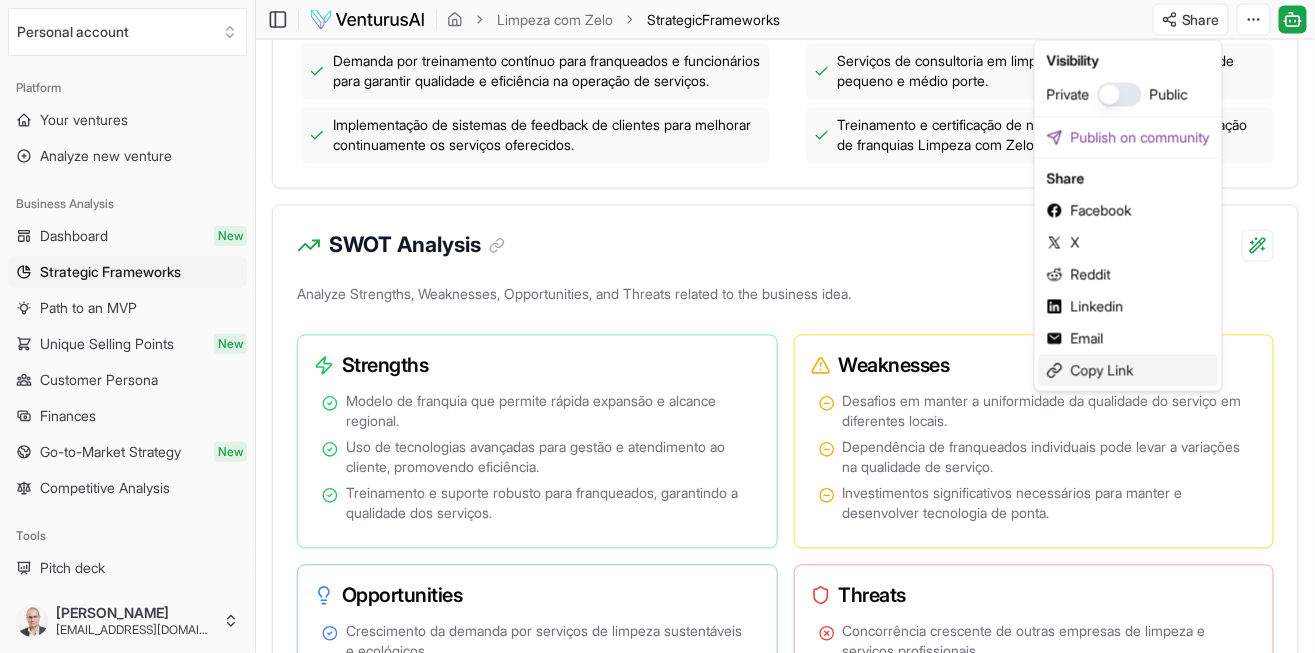 click on "Copy Link" at bounding box center [1128, 371] 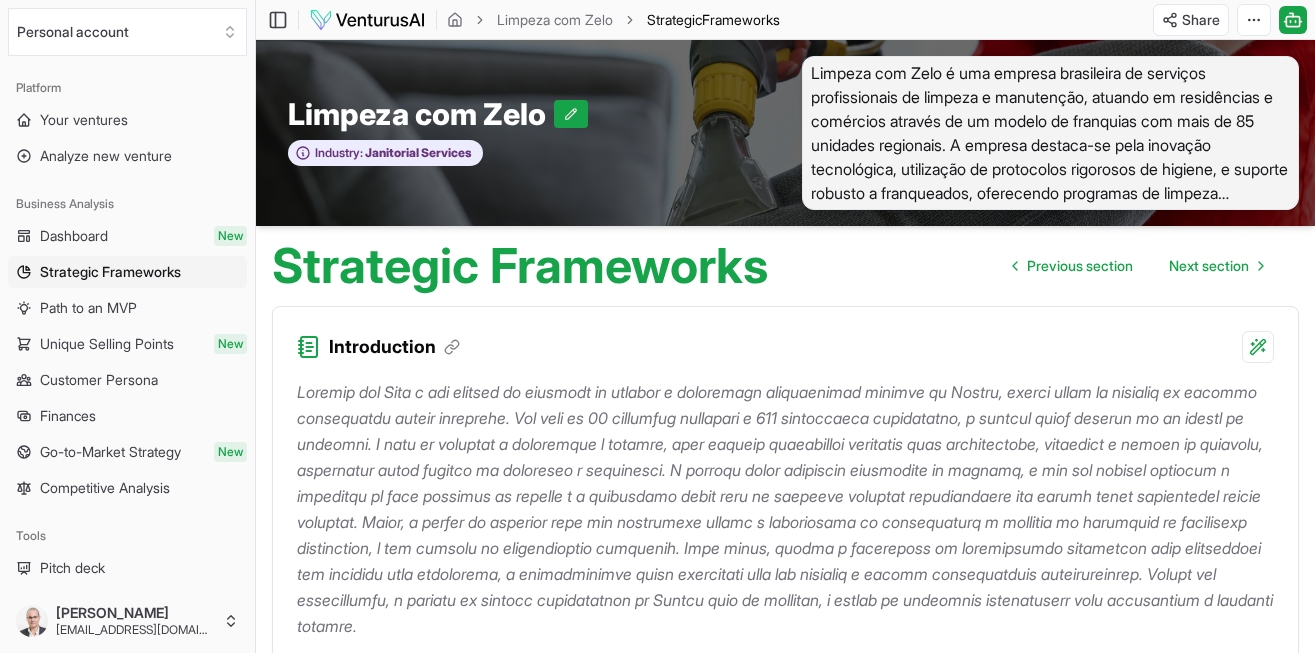 scroll, scrollTop: 0, scrollLeft: 0, axis: both 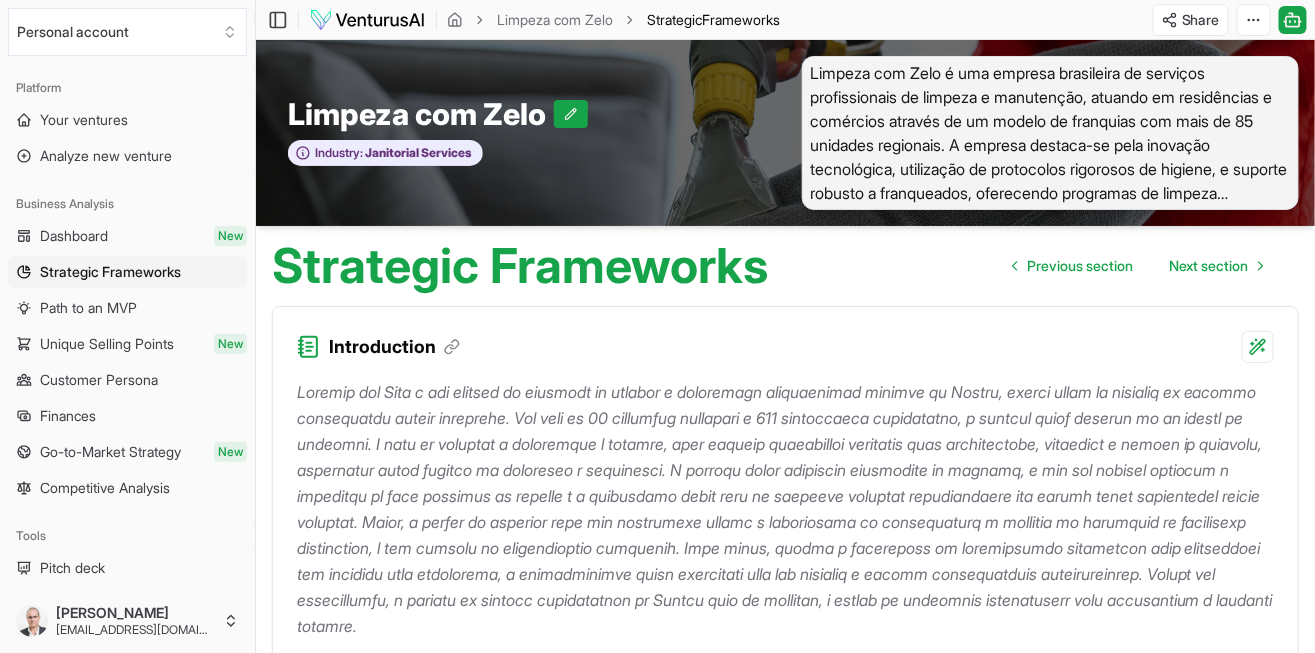 click on "We value your privacy We use cookies to enhance your browsing experience, serve personalized ads or content, and analyze our traffic. By clicking "Accept All", you consent to our use of cookies. Customize    Accept All Customize Consent Preferences   We use cookies to help you navigate efficiently and perform certain functions. You will find detailed information about all cookies under each consent category below. The cookies that are categorized as "Necessary" are stored on your browser as they are essential for enabling the basic functionalities of the site. ...  Show more Necessary Always Active Necessary cookies are required to enable the basic features of this site, such as providing secure log-in or adjusting your consent preferences. These cookies do not store any personally identifiable data. Cookie cookieyes-consent Duration 1 year Description Cookie __cf_bm Duration 1 hour Description This cookie, set by Cloudflare, is used to support Cloudflare Bot Management.  Cookie _cfuvid Duration session lidc" at bounding box center [657, 326] 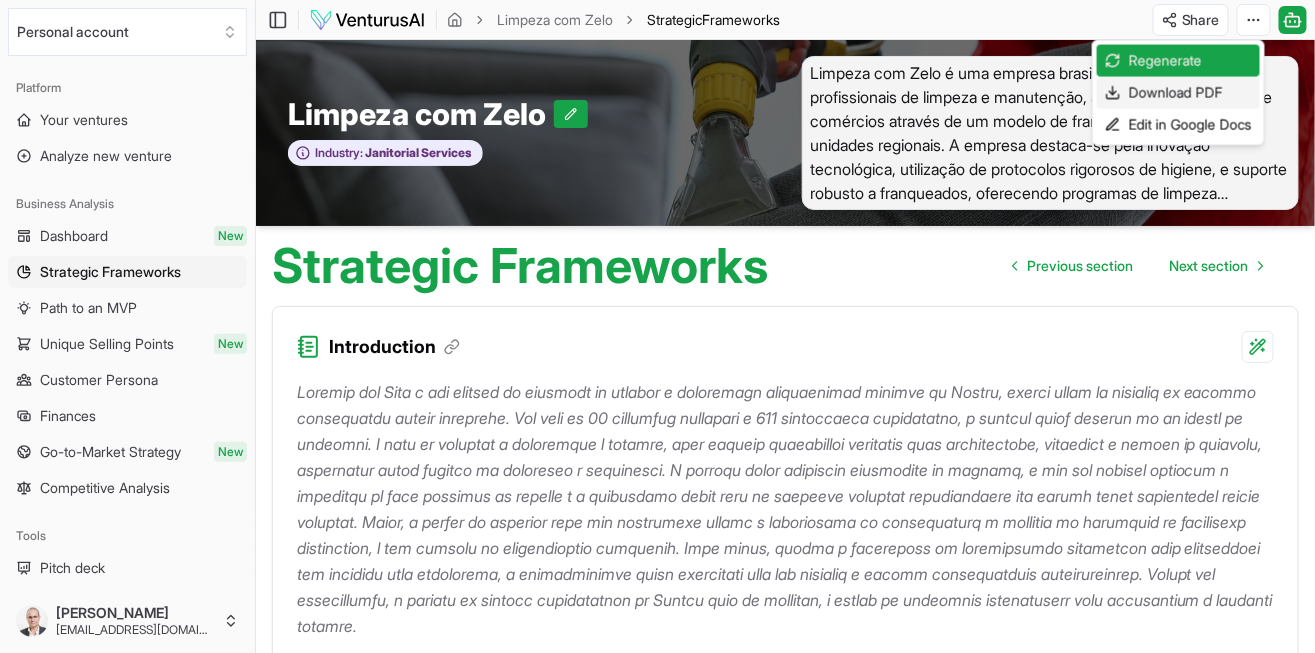 drag, startPoint x: 0, startPoint y: 0, endPoint x: 1167, endPoint y: 93, distance: 1170.6998 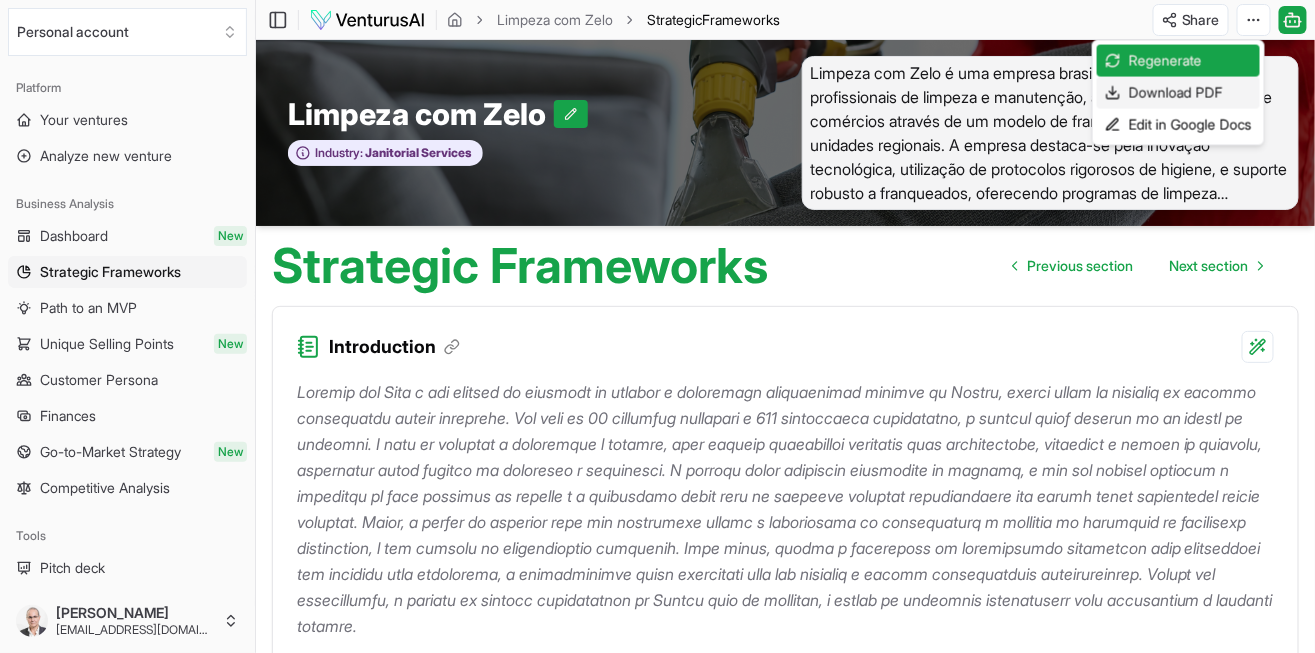 click on "Download PDF" at bounding box center [1178, 93] 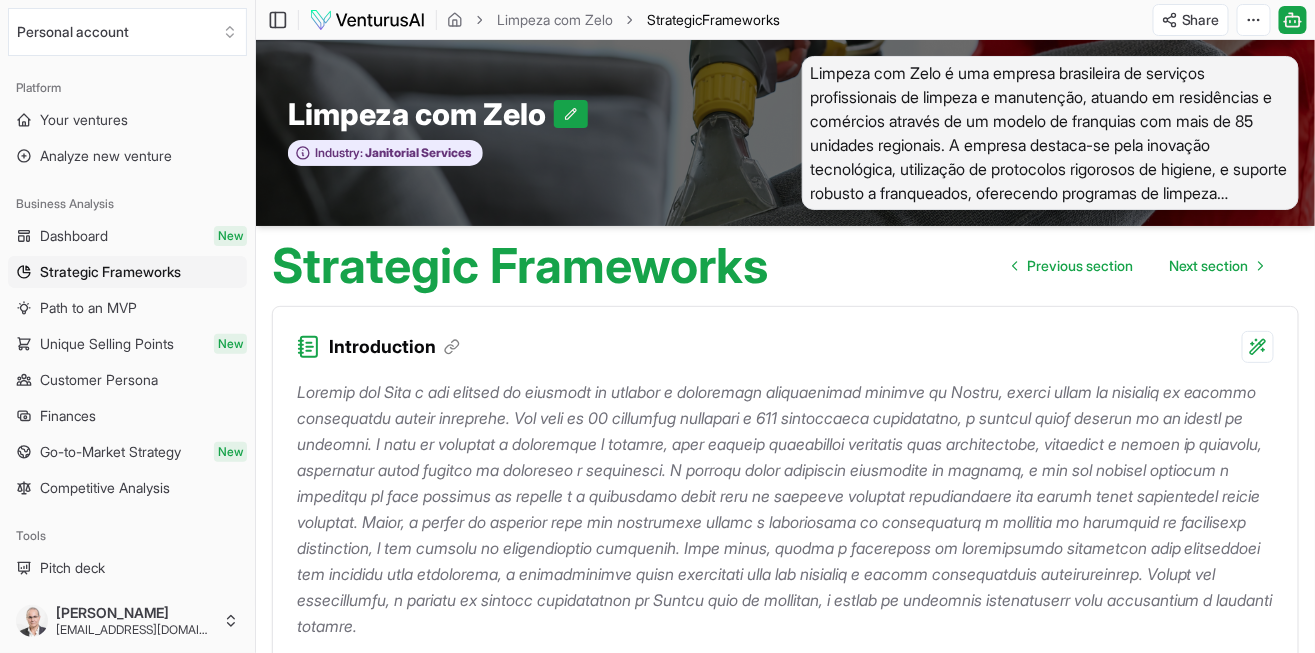 click 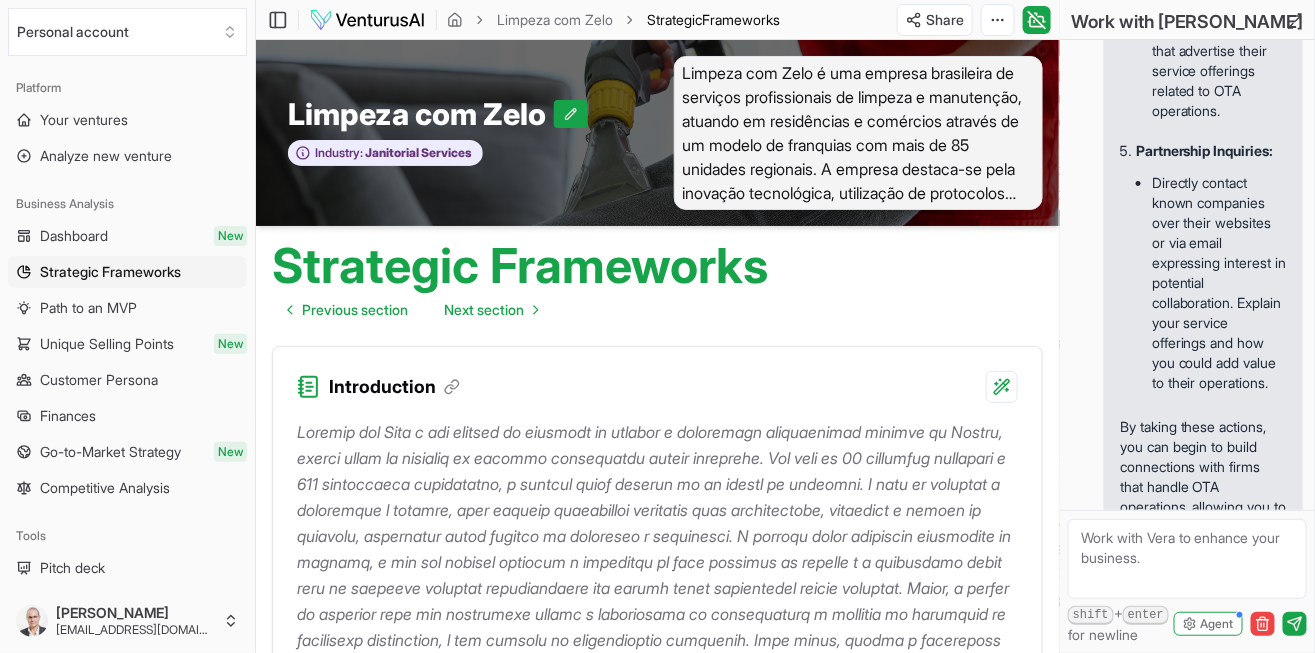 click 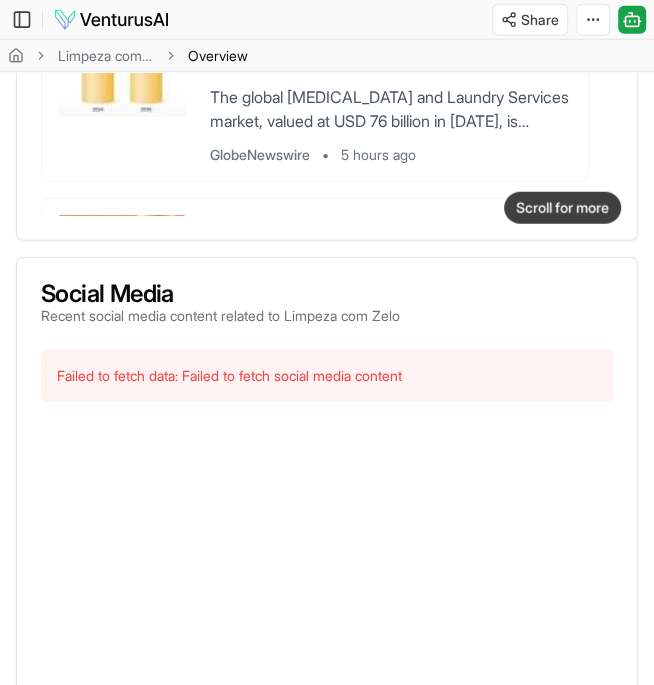 scroll, scrollTop: 2003, scrollLeft: 0, axis: vertical 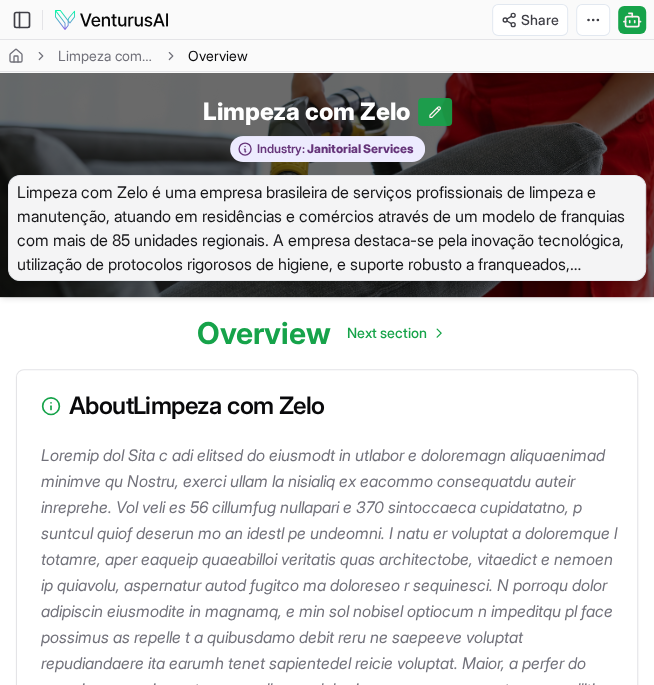 drag, startPoint x: 0, startPoint y: 0, endPoint x: 436, endPoint y: 112, distance: 450.15552 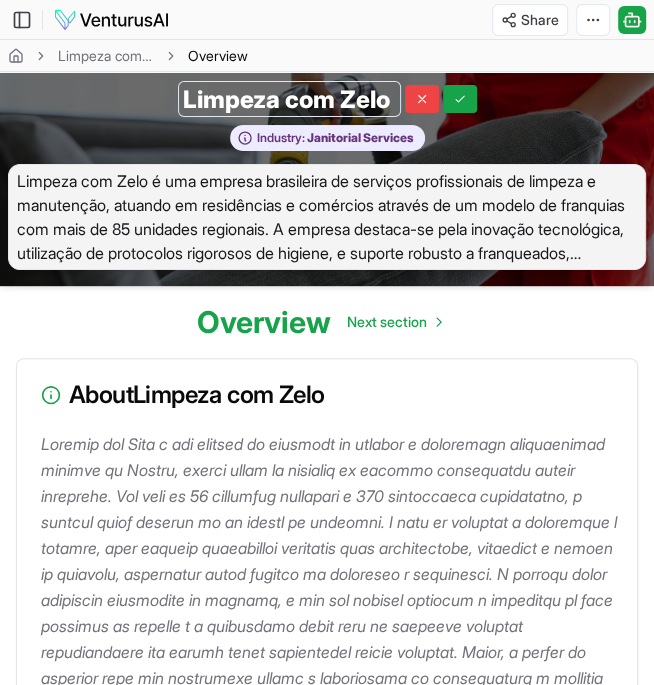 scroll, scrollTop: 0, scrollLeft: 0, axis: both 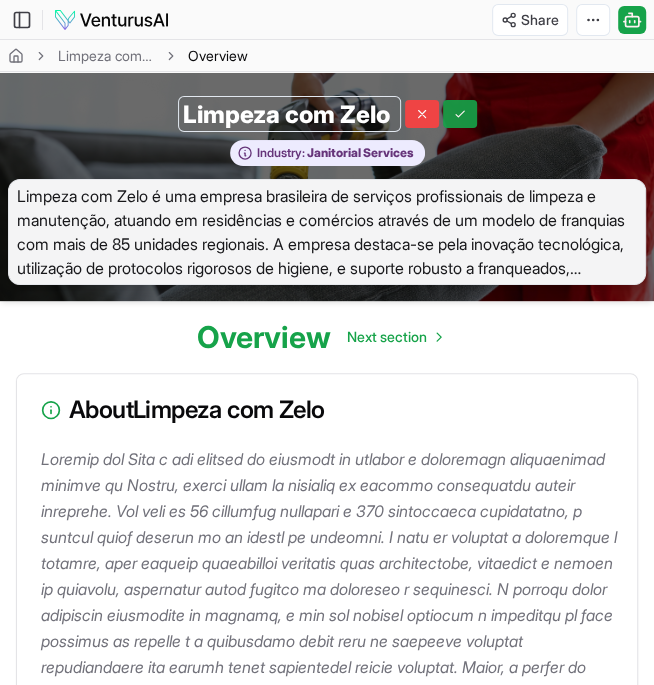 drag, startPoint x: 436, startPoint y: 112, endPoint x: 459, endPoint y: 117, distance: 23.537205 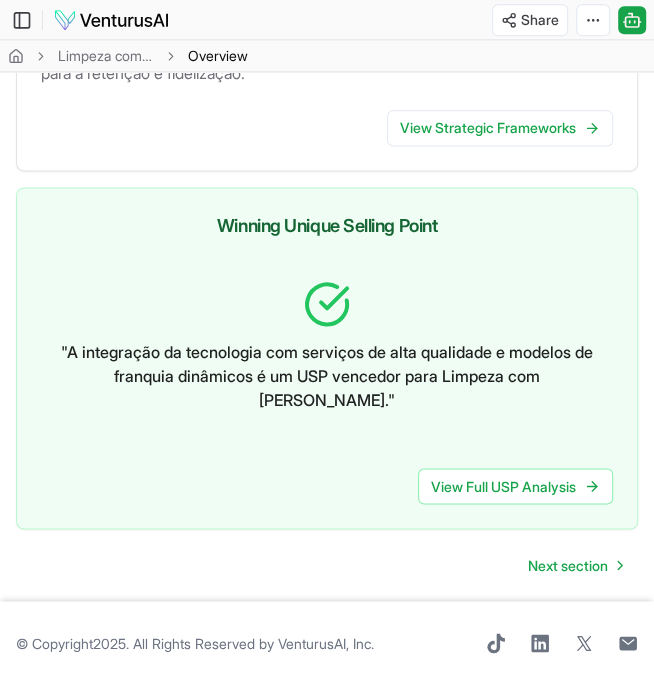 scroll, scrollTop: 3970, scrollLeft: 0, axis: vertical 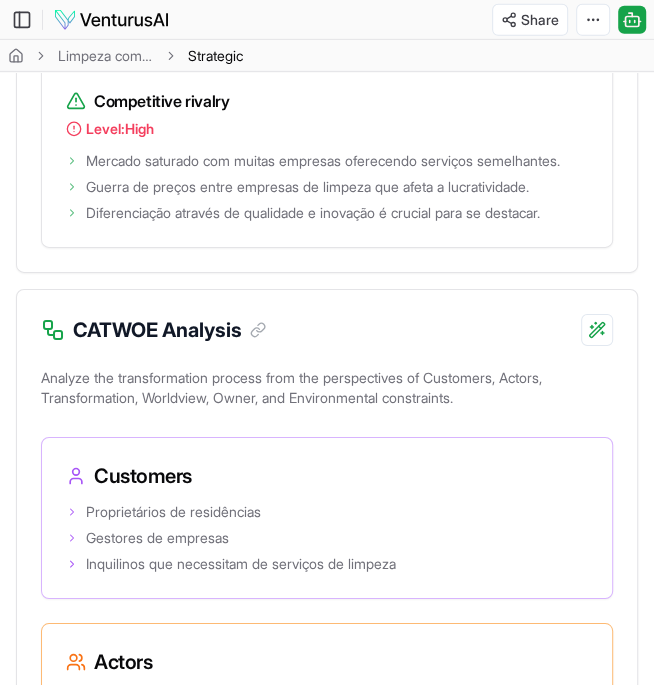 click on "We value your privacy We use cookies to enhance your browsing experience, serve personalized ads or content, and analyze our traffic. By clicking "Accept All", you consent to our use of cookies. Customize    Accept All Customize Consent Preferences   We use cookies to help you navigate efficiently and perform certain functions. You will find detailed information about all cookies under each consent category below. The cookies that are categorized as "Necessary" are stored on your browser as they are essential for enabling the basic functionalities of the site. ...  Show more Necessary Always Active Necessary cookies are required to enable the basic features of this site, such as providing secure log-in or adjusting your consent preferences. These cookies do not store any personally identifiable data. Cookie cookieyes-consent Duration 1 year Description Cookie __cf_bm Duration 1 hour Description This cookie, set by Cloudflare, is used to support Cloudflare Bot Management.  Cookie _cfuvid Duration session lidc" at bounding box center (327, -5046) 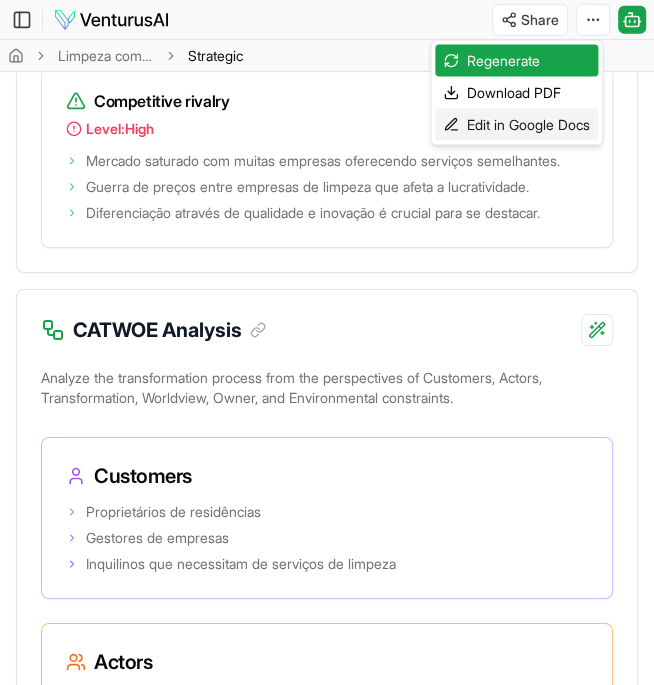 click on "Edit in Google Docs" at bounding box center (516, 125) 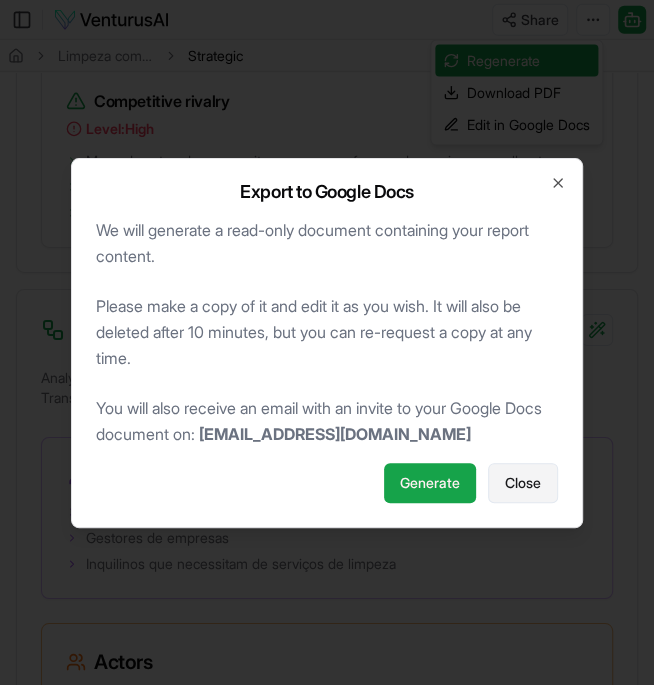 drag, startPoint x: 459, startPoint y: 117, endPoint x: 513, endPoint y: 476, distance: 363.03857 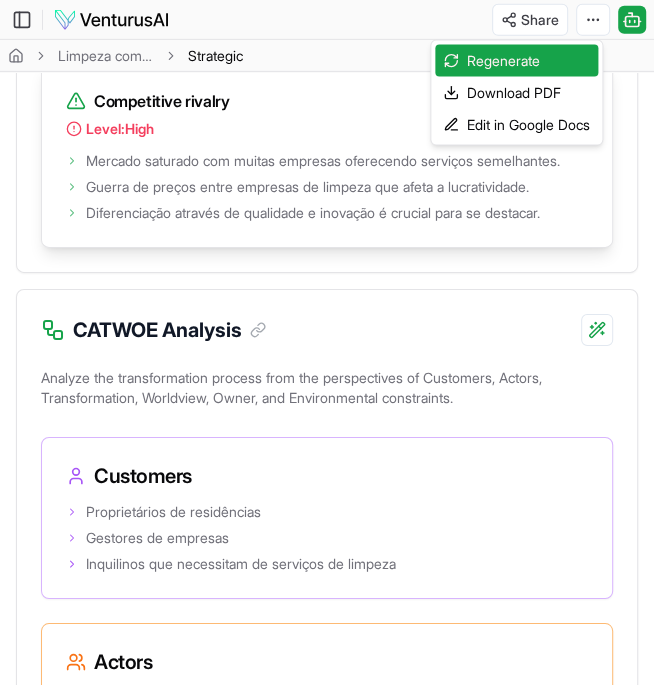 drag, startPoint x: 513, startPoint y: 476, endPoint x: 325, endPoint y: 226, distance: 312.80026 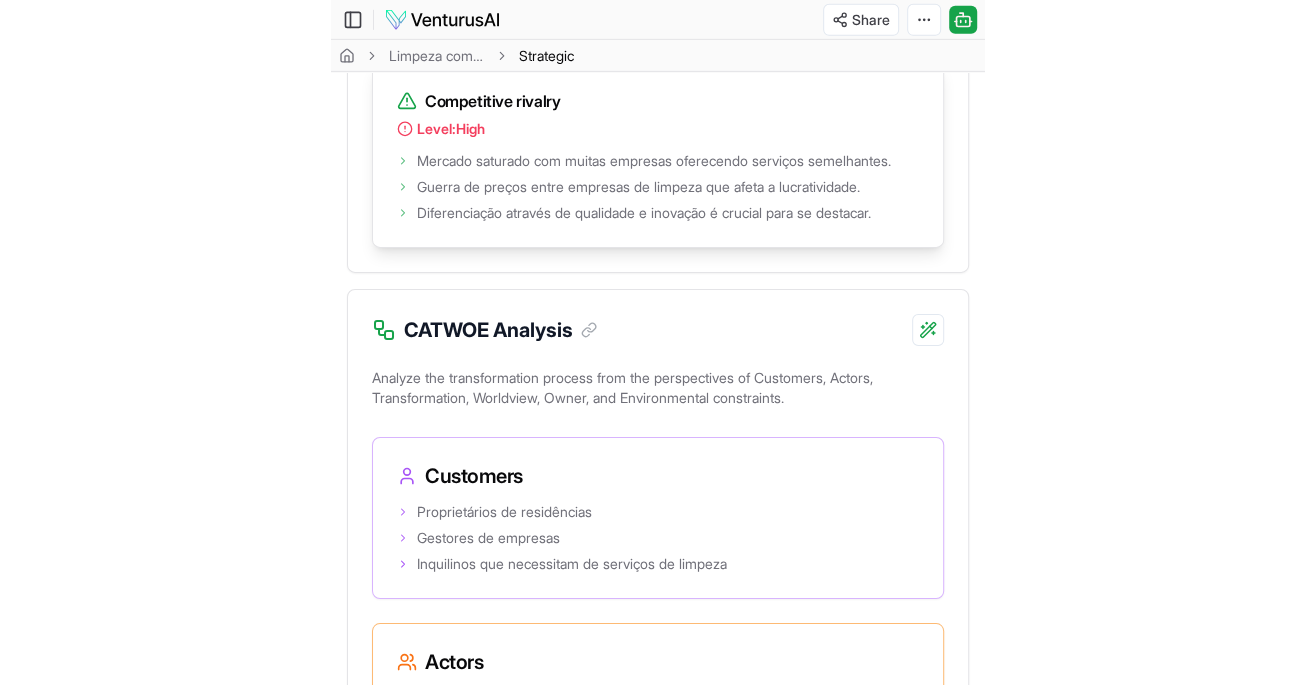 scroll, scrollTop: 3537, scrollLeft: 0, axis: vertical 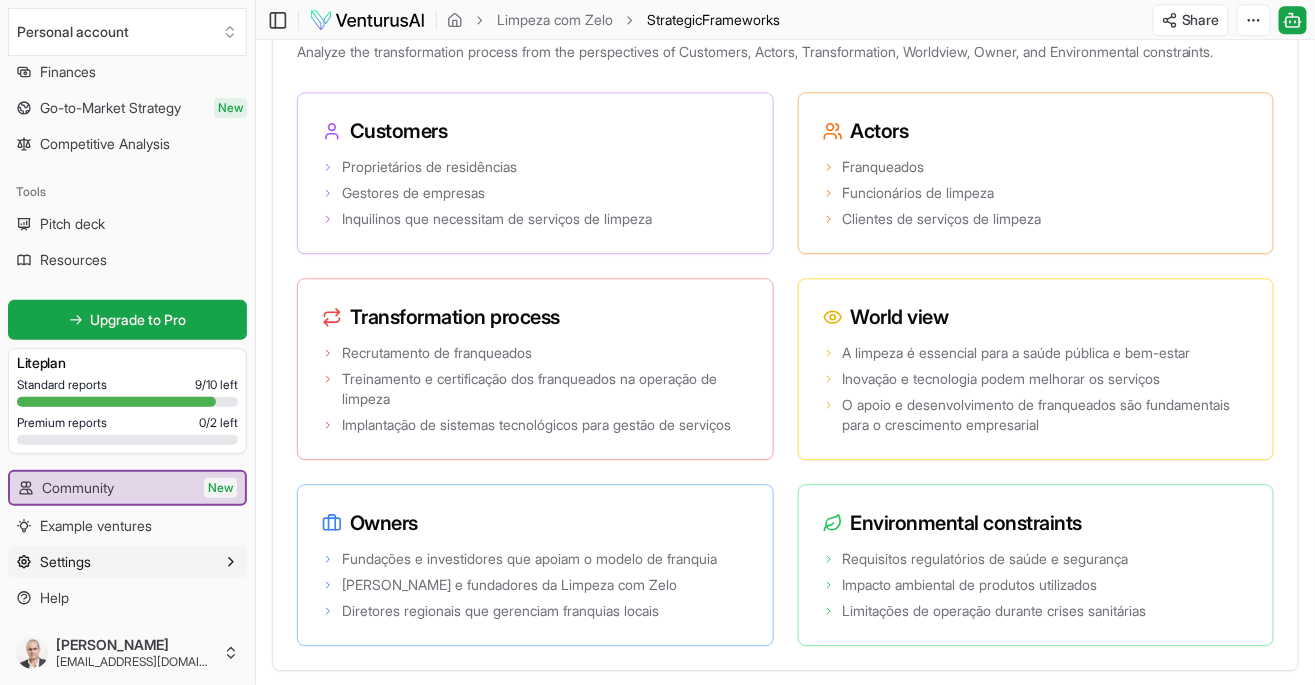 drag, startPoint x: 325, startPoint y: 226, endPoint x: 134, endPoint y: 565, distance: 389.1041 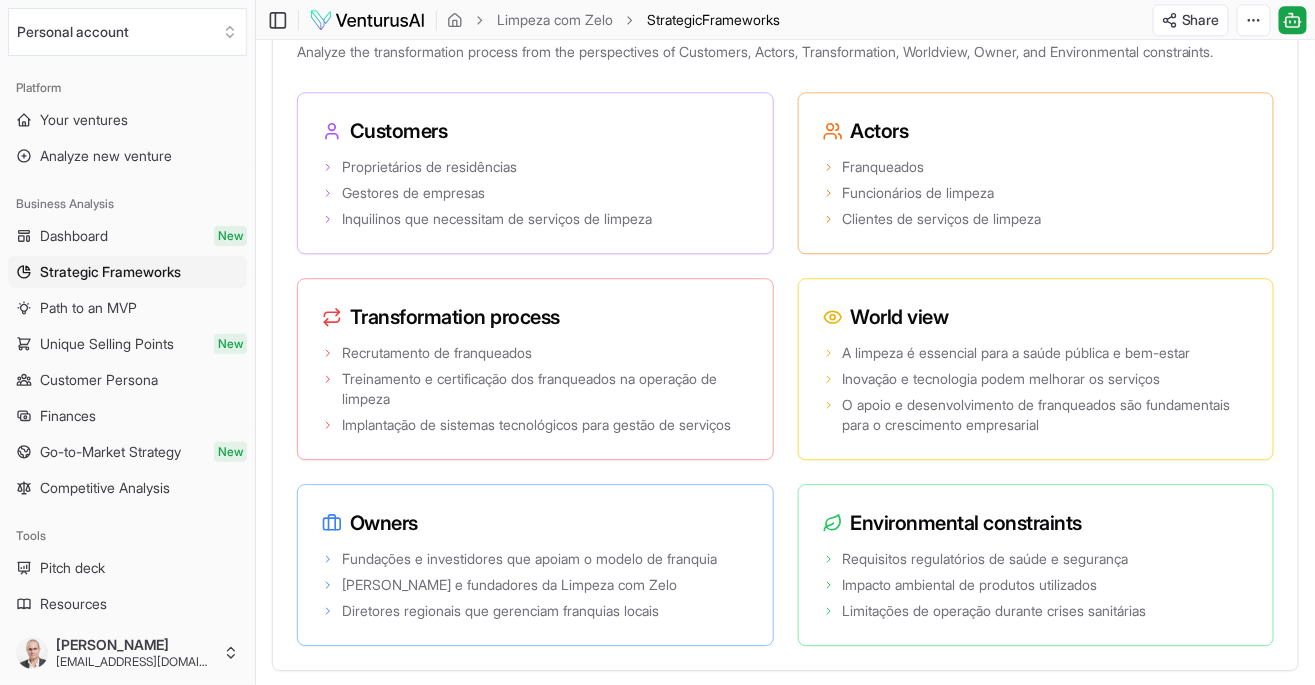 scroll, scrollTop: 0, scrollLeft: 0, axis: both 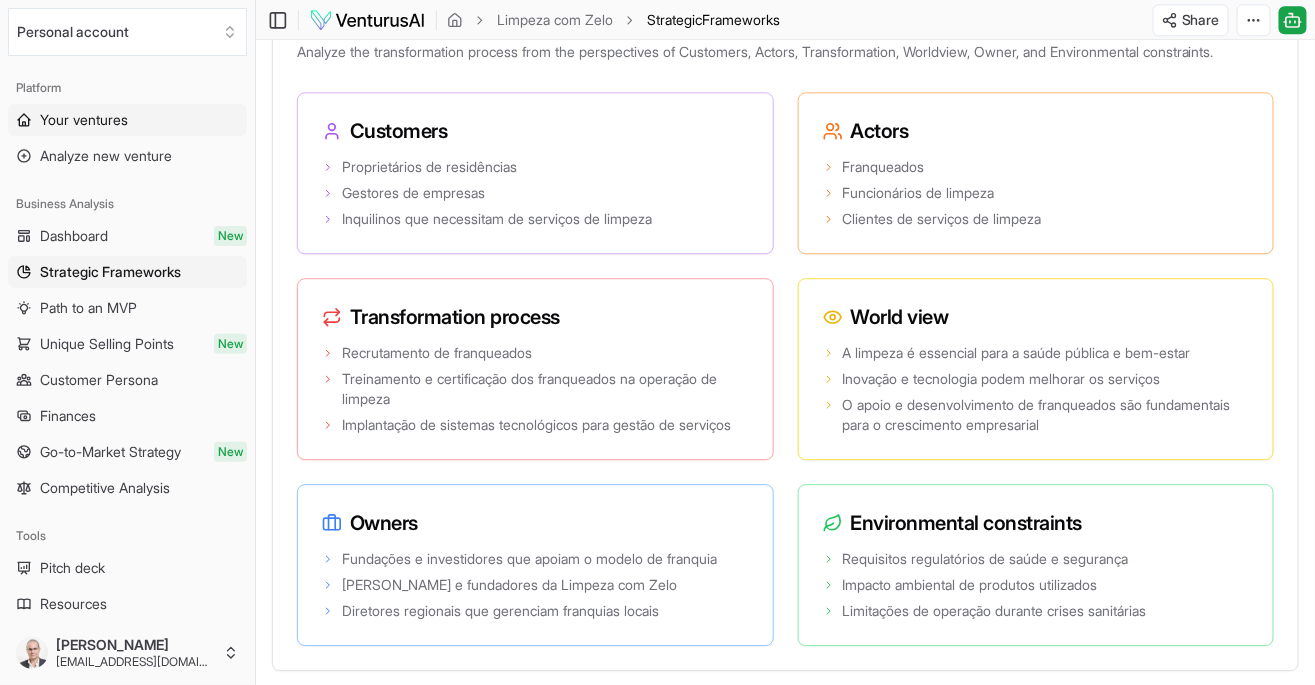 click on "Your ventures" at bounding box center [127, 120] 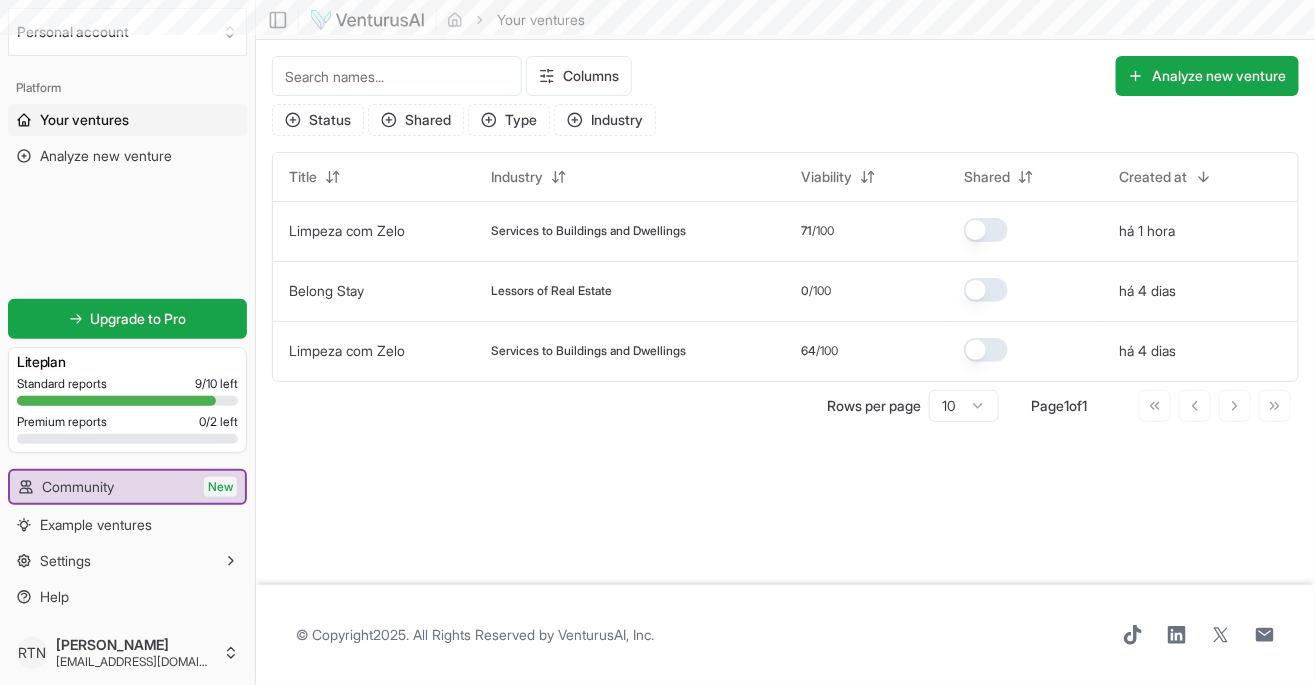 scroll, scrollTop: 0, scrollLeft: 0, axis: both 